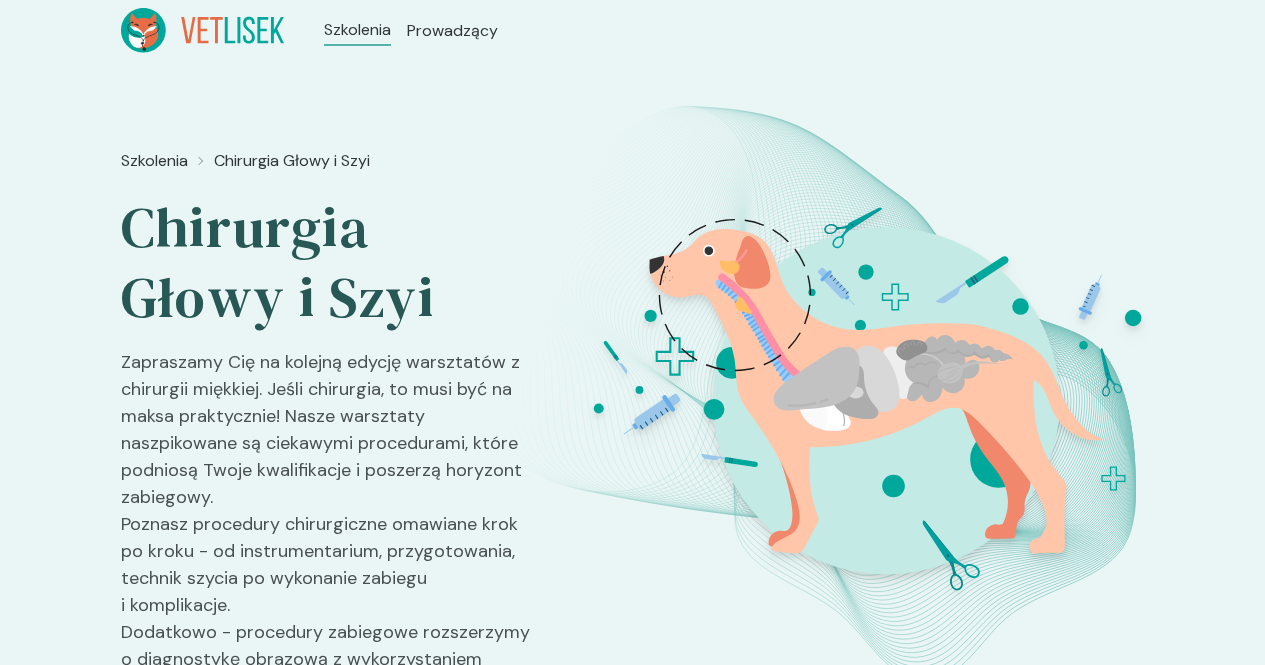 scroll, scrollTop: 0, scrollLeft: 0, axis: both 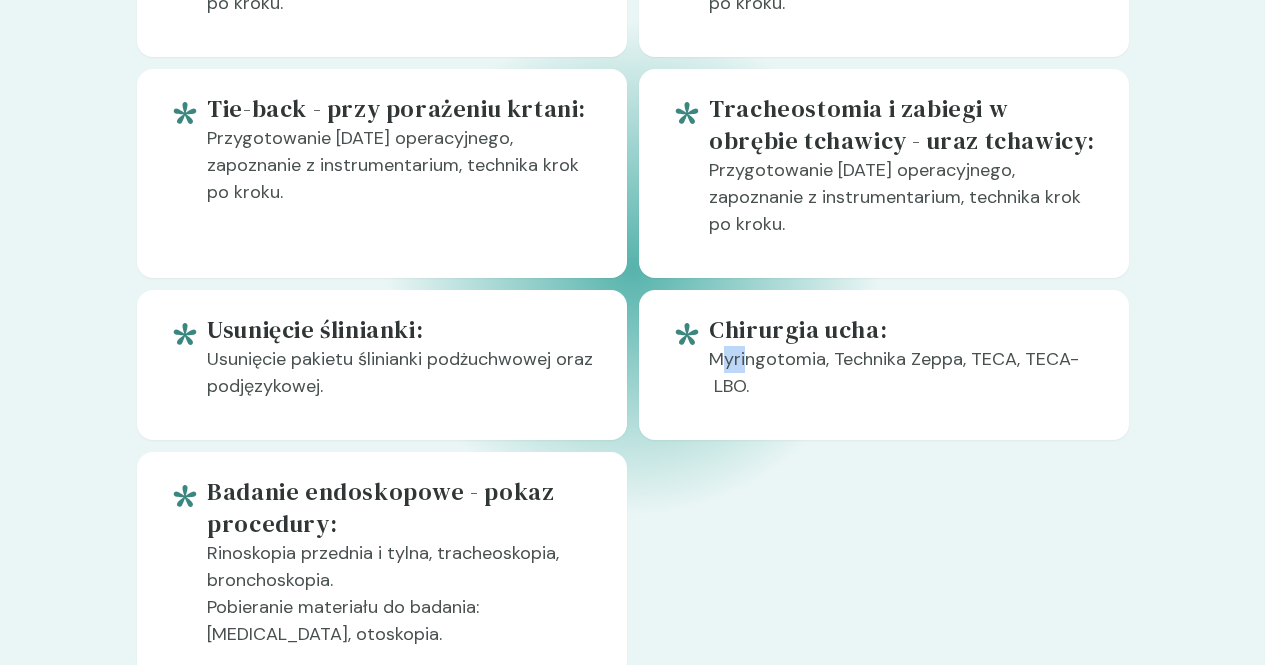 drag, startPoint x: 738, startPoint y: 329, endPoint x: 758, endPoint y: 324, distance: 20.615528 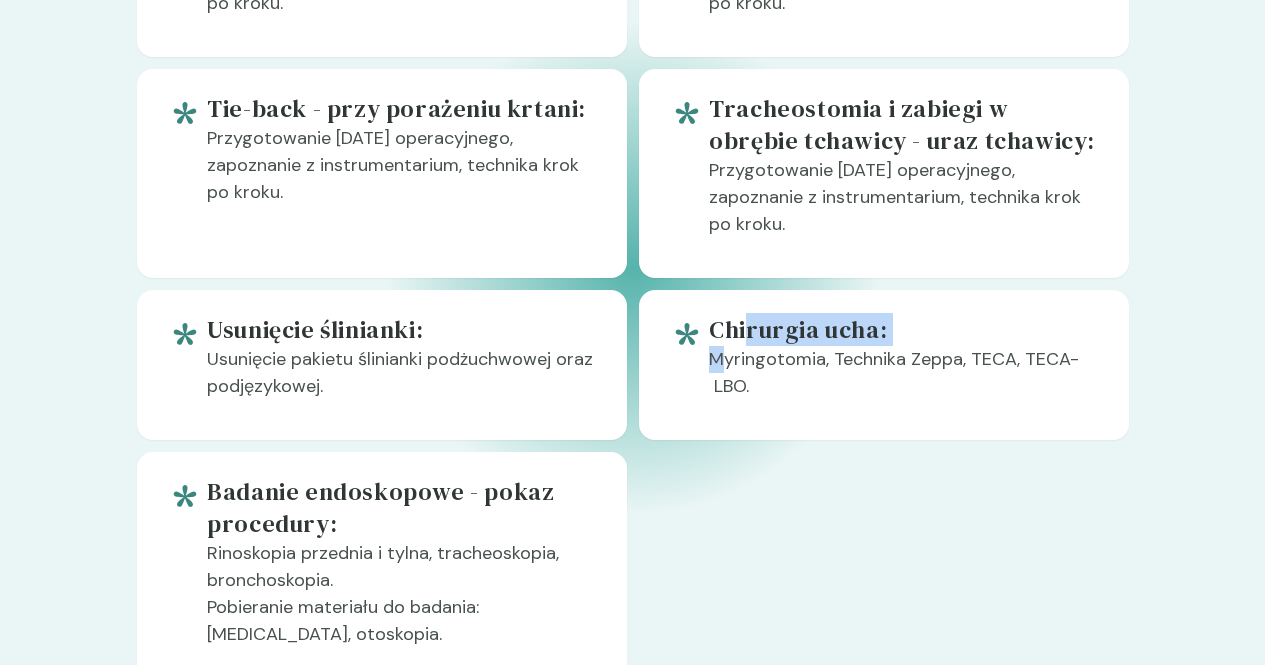 click on "Chirurgia ucha:" at bounding box center [902, 330] 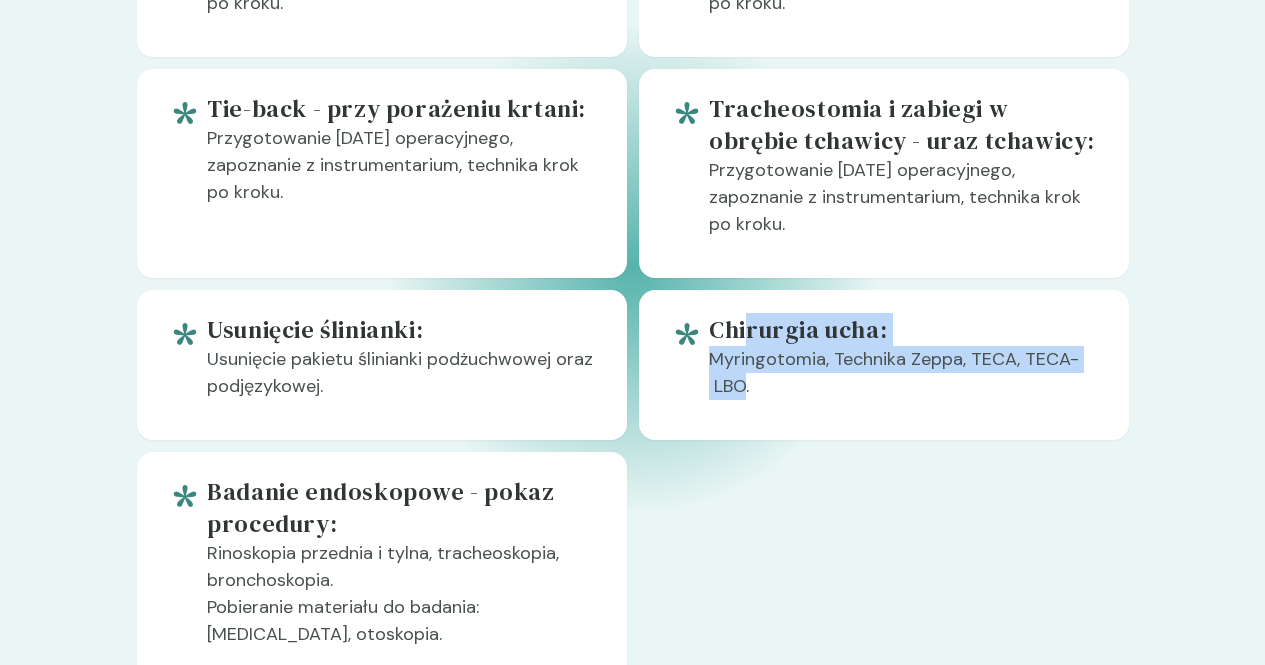 drag, startPoint x: 758, startPoint y: 324, endPoint x: 1123, endPoint y: 360, distance: 366.77106 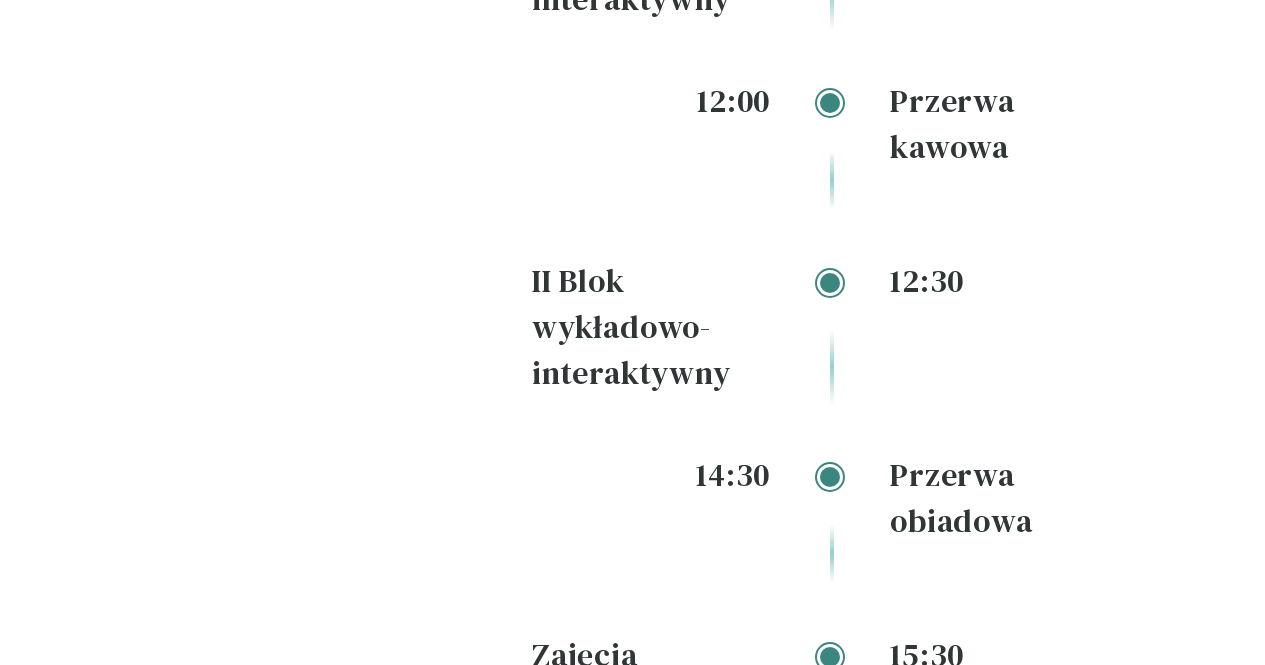 scroll, scrollTop: 3072, scrollLeft: 0, axis: vertical 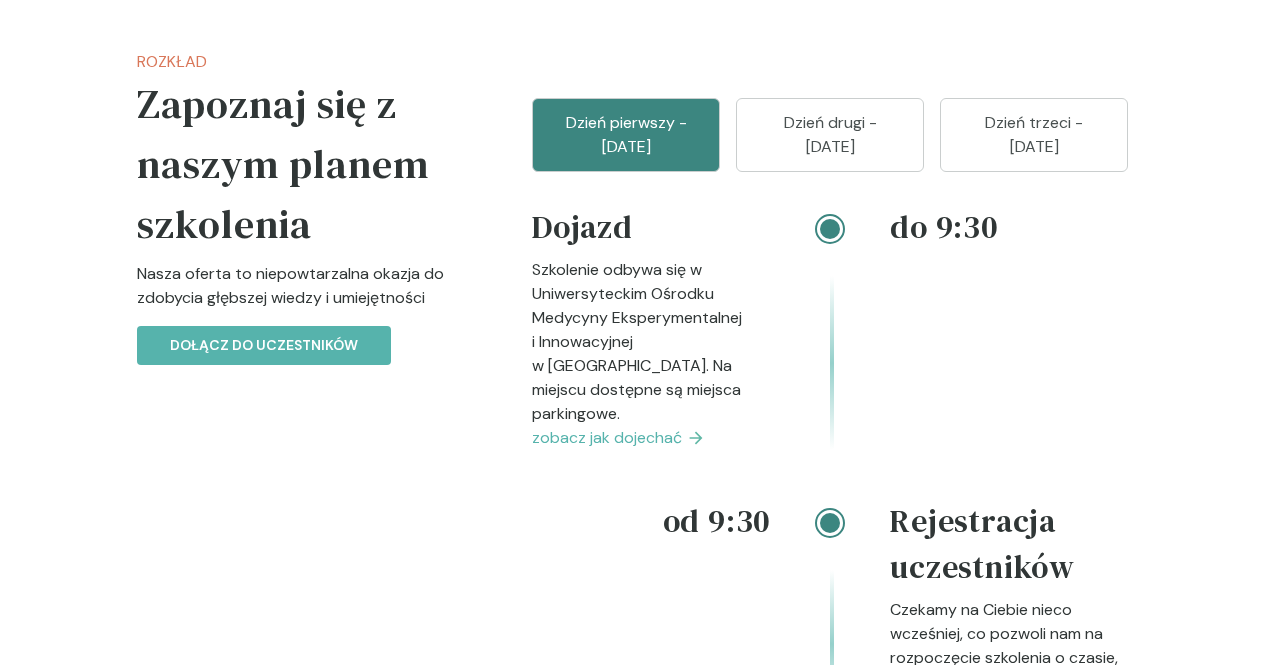 click on "Dzień drugi - 28 wrzesień" at bounding box center (830, 135) 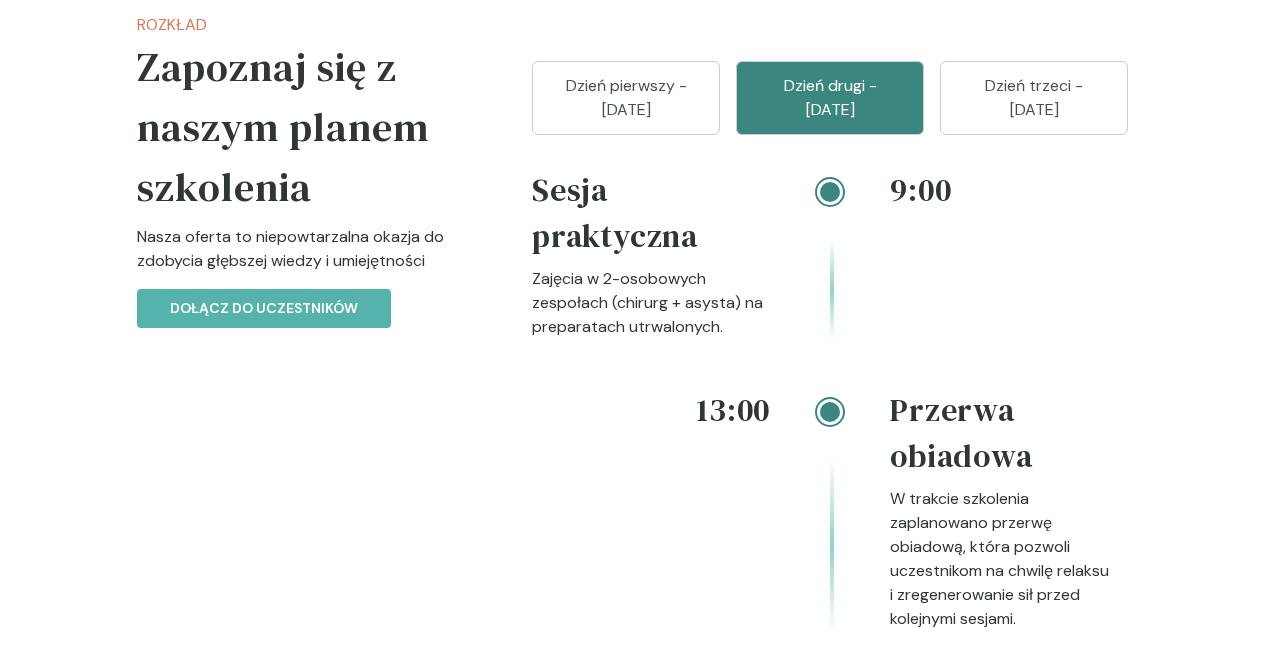 scroll, scrollTop: 2213, scrollLeft: 0, axis: vertical 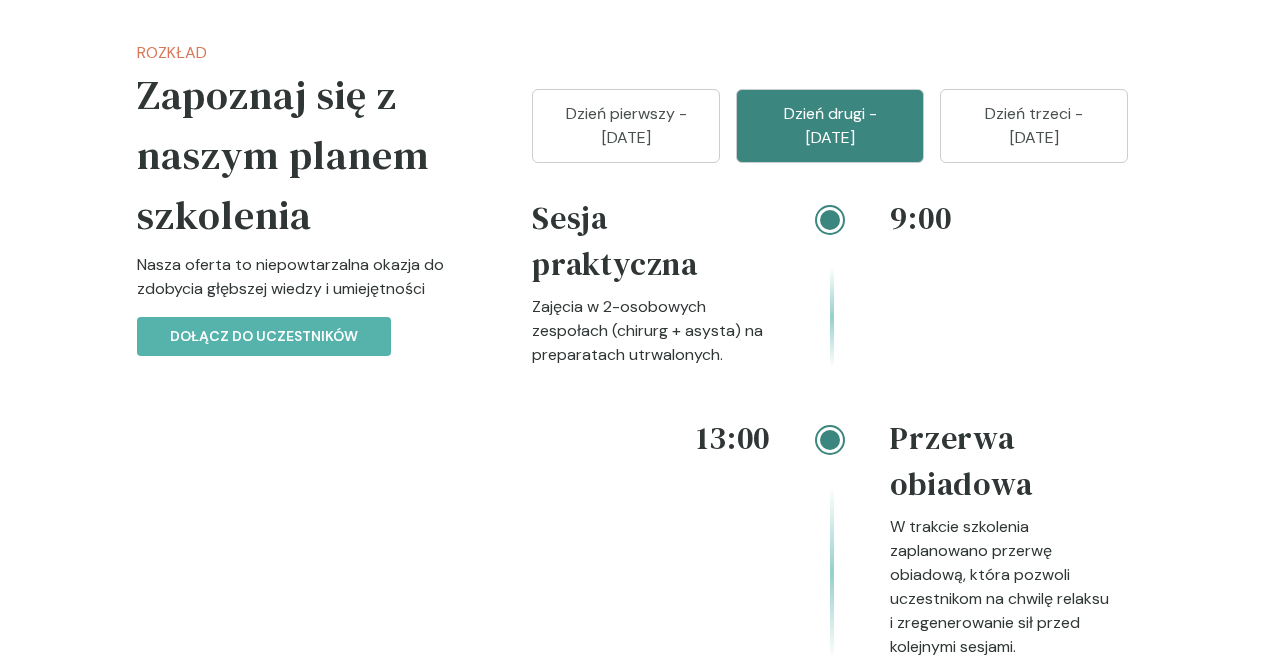click on "Dzień pierwszy - 27 wrzesień Dzień drugi - 28 wrzesień Dzień trzeci - 29 wrzesień 9:00 Sesja praktyczna Zajęcia w 2-osobowych zespołach (chirurg + asysta) na preparatach utrwalonych.  13:00 Przerwa obiadowa W trakcie szkolenia zaplanowano przerwę obiadową, która pozwoli uczestnikom na chwilę relaksu i zregenerowanie sił przed kolejnymi sesjami. 14:00 Sesja praktyczna Zajęcia w 2-osobowych zespołach (chirurg + asysta) na preparatach utrwalonych.  17.00 Zakończenie szkolenia Podsumowanie szkolenia i rozdanie certyfikatów. Nie pozostawimy Cię z pytaniami bez odpowiedzi, dlatego miej na uwadze, że szkolenie może się nieco przedłużyć." at bounding box center (830, 654) 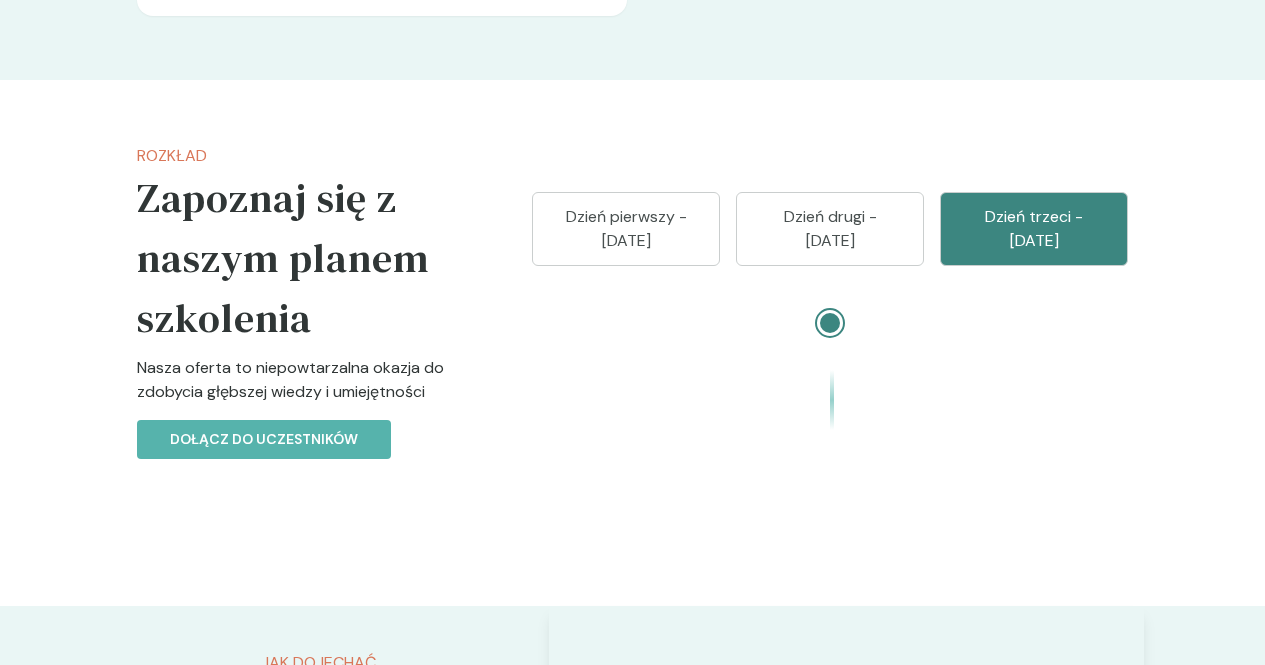 scroll, scrollTop: 2127, scrollLeft: 0, axis: vertical 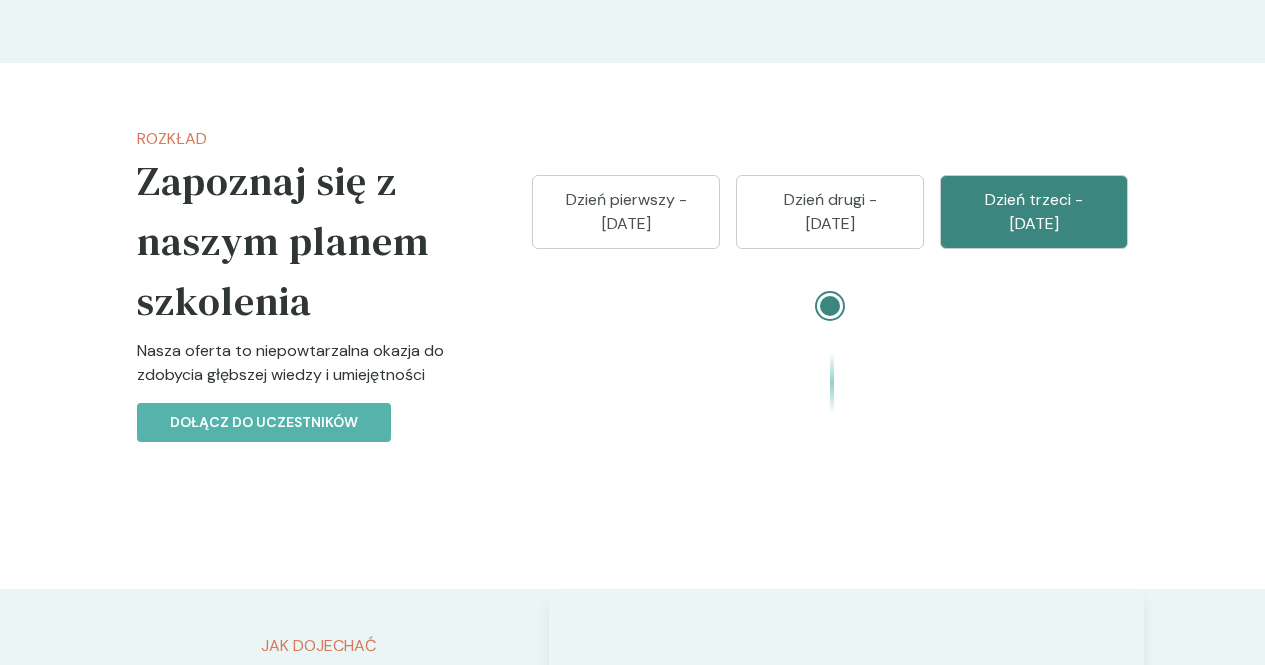 click at bounding box center (651, 347) 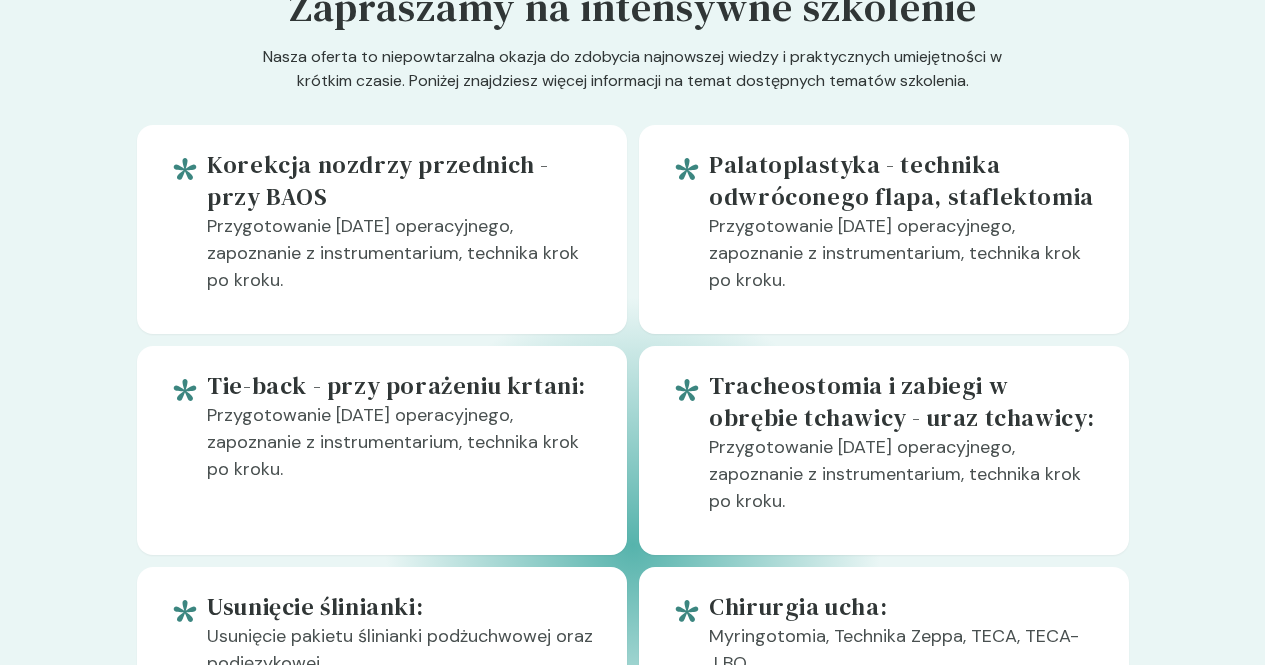 scroll, scrollTop: 1133, scrollLeft: 0, axis: vertical 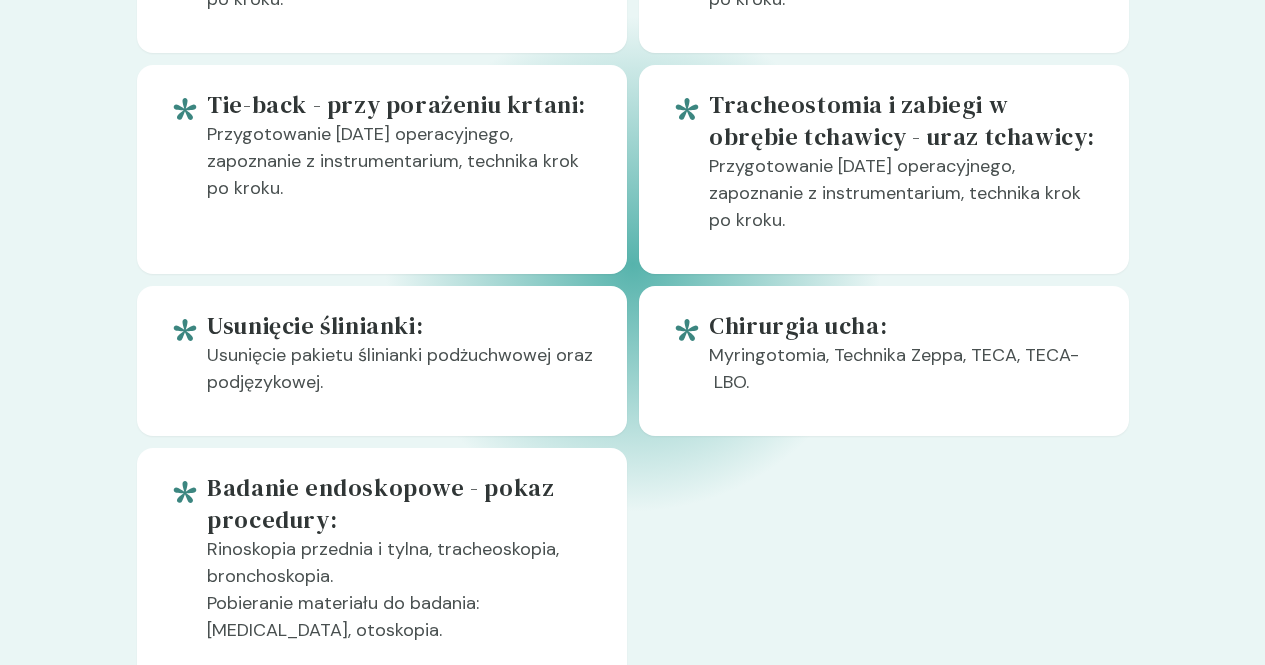click on "Chirurgia ucha: Myringotomia, Technika Zeppa, TECA, TECA-   LBO." at bounding box center (884, 361) 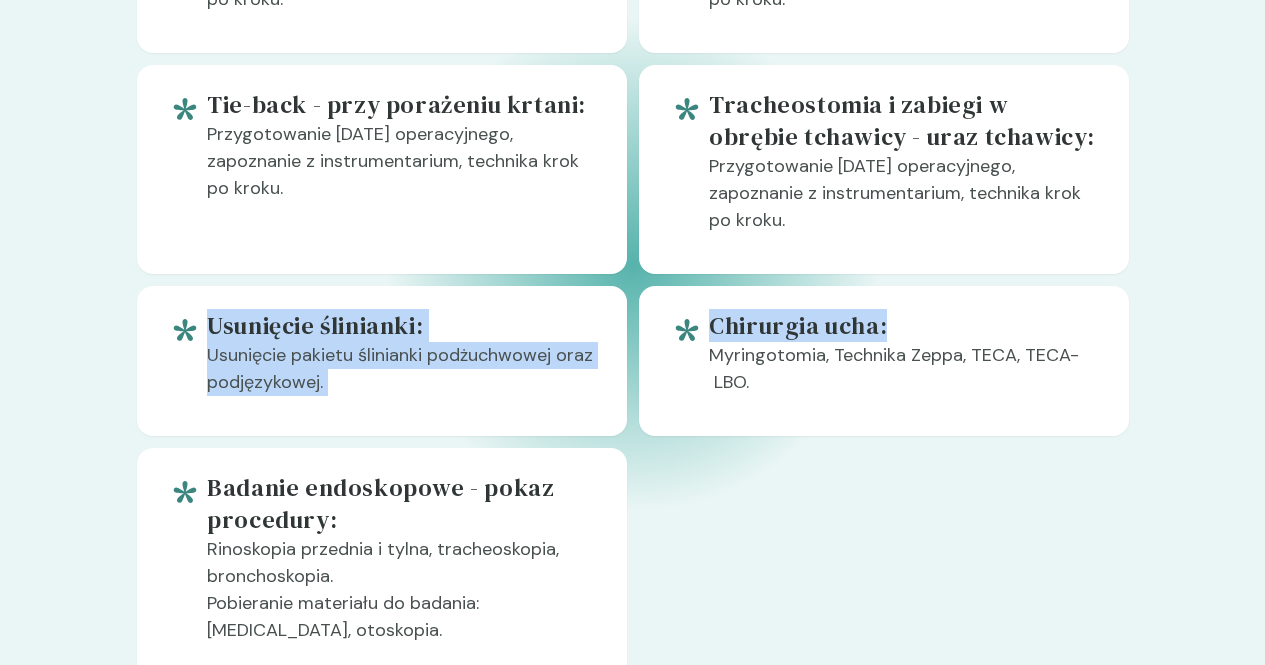 drag, startPoint x: 1257, startPoint y: 273, endPoint x: 1278, endPoint y: 256, distance: 27.018513 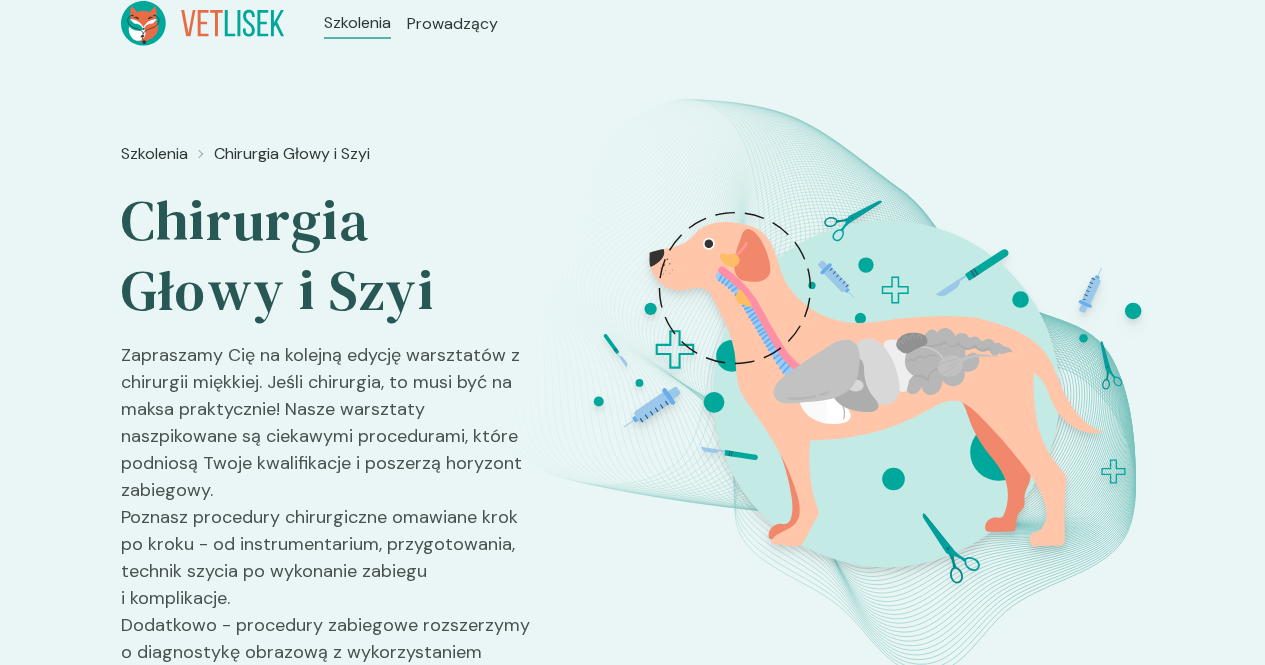 scroll, scrollTop: 0, scrollLeft: 0, axis: both 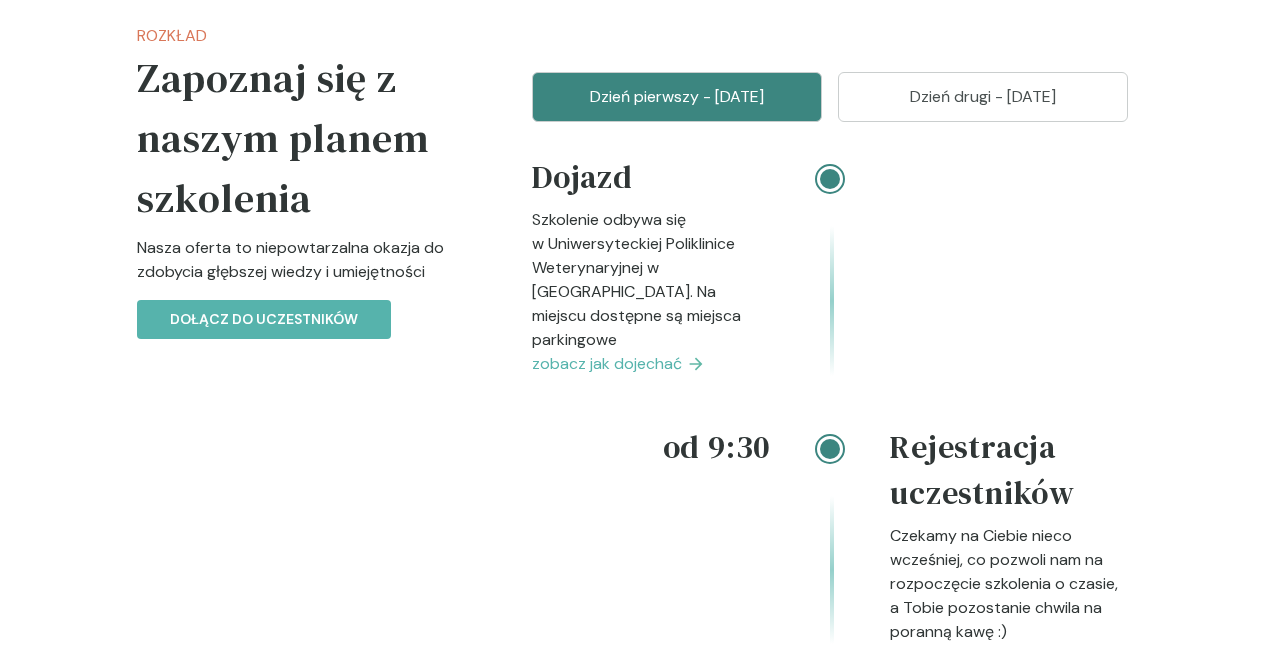 click on "Dzień drugi - 19 październik" at bounding box center [983, 97] 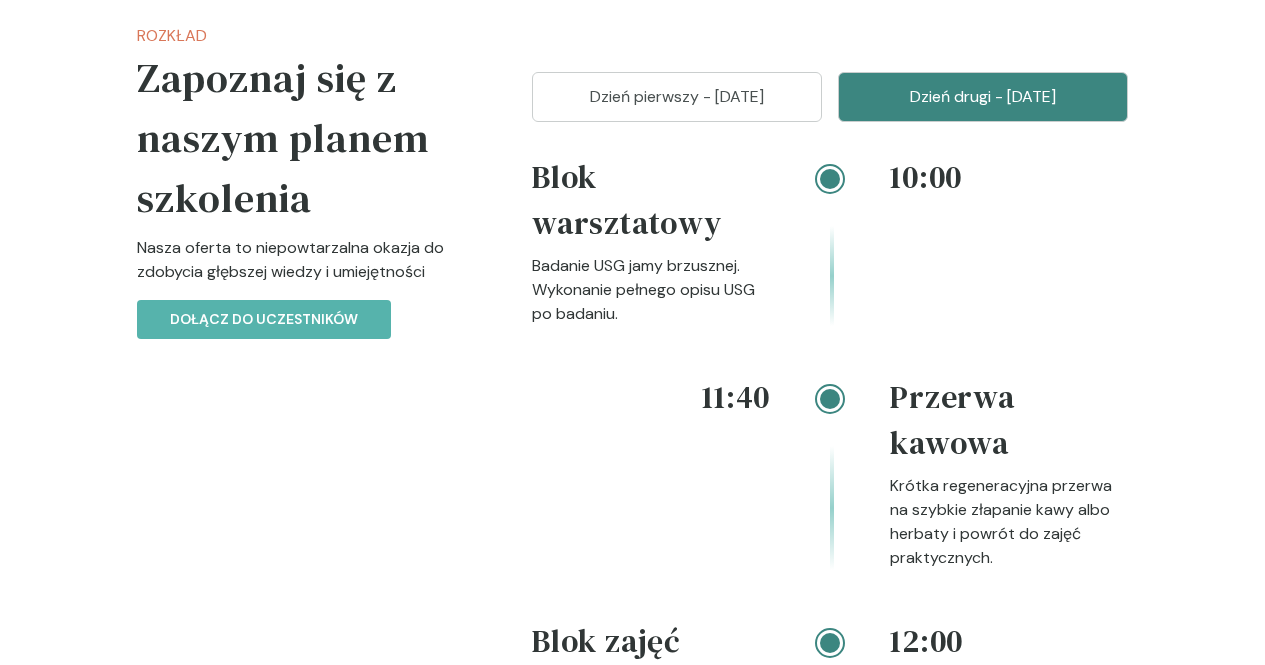 scroll, scrollTop: 1595, scrollLeft: 0, axis: vertical 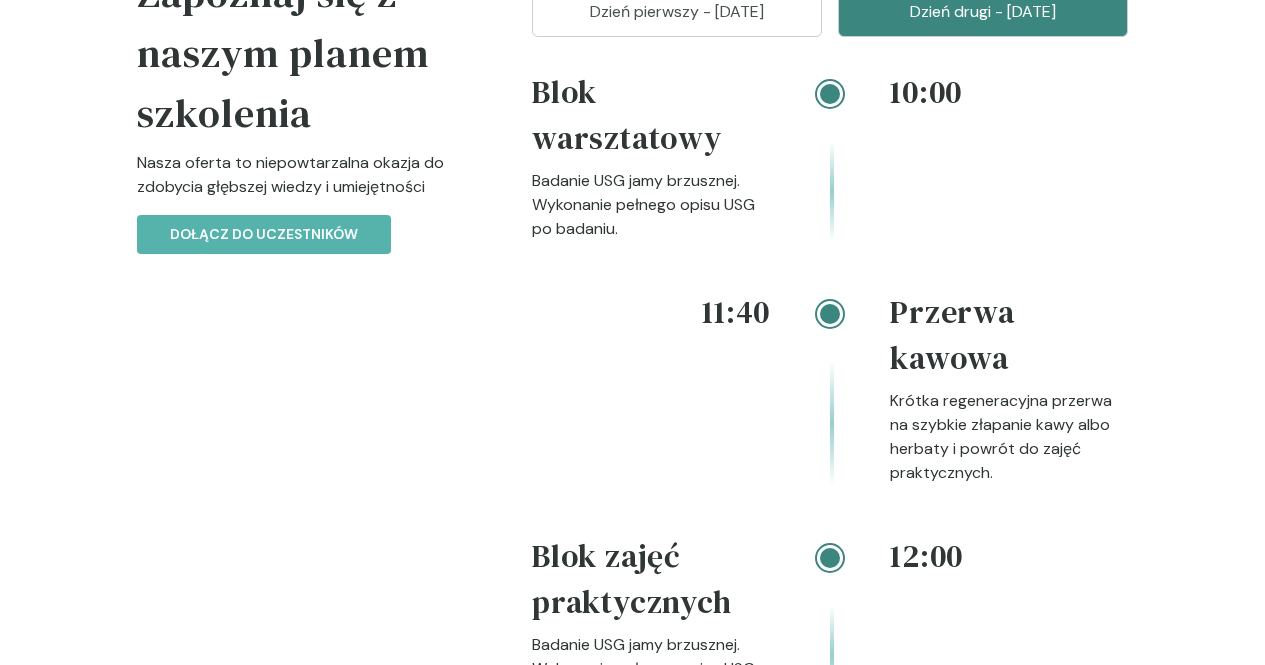 type 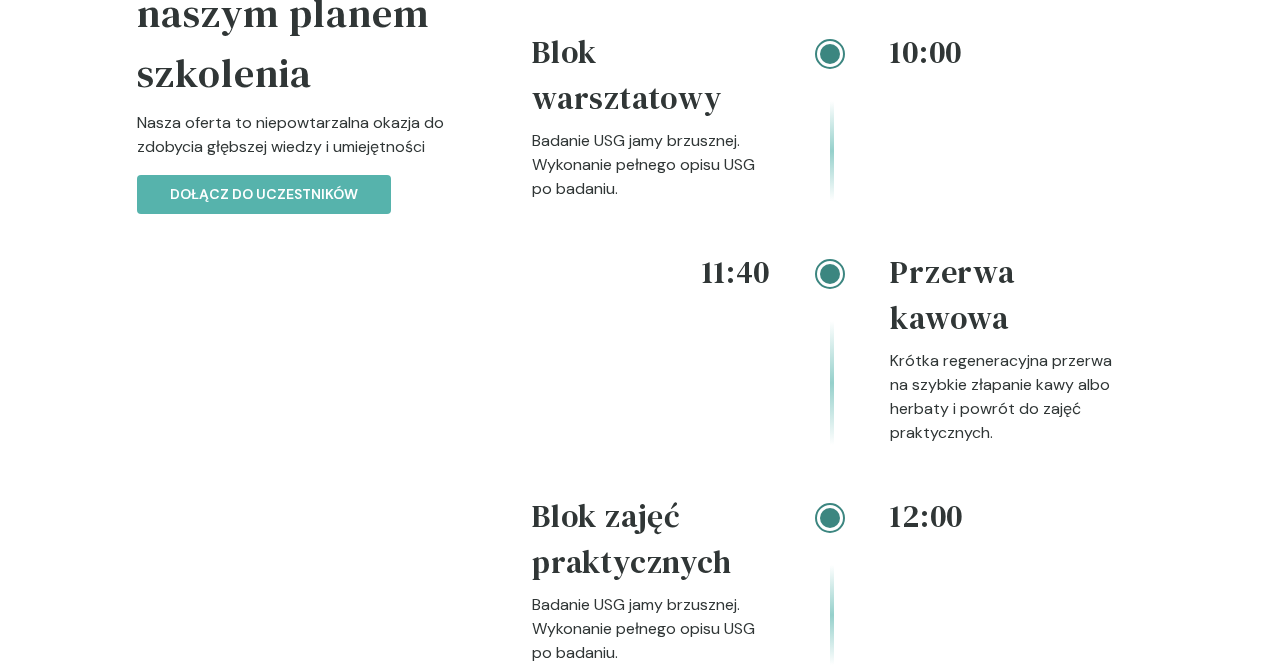 scroll, scrollTop: 2262, scrollLeft: 0, axis: vertical 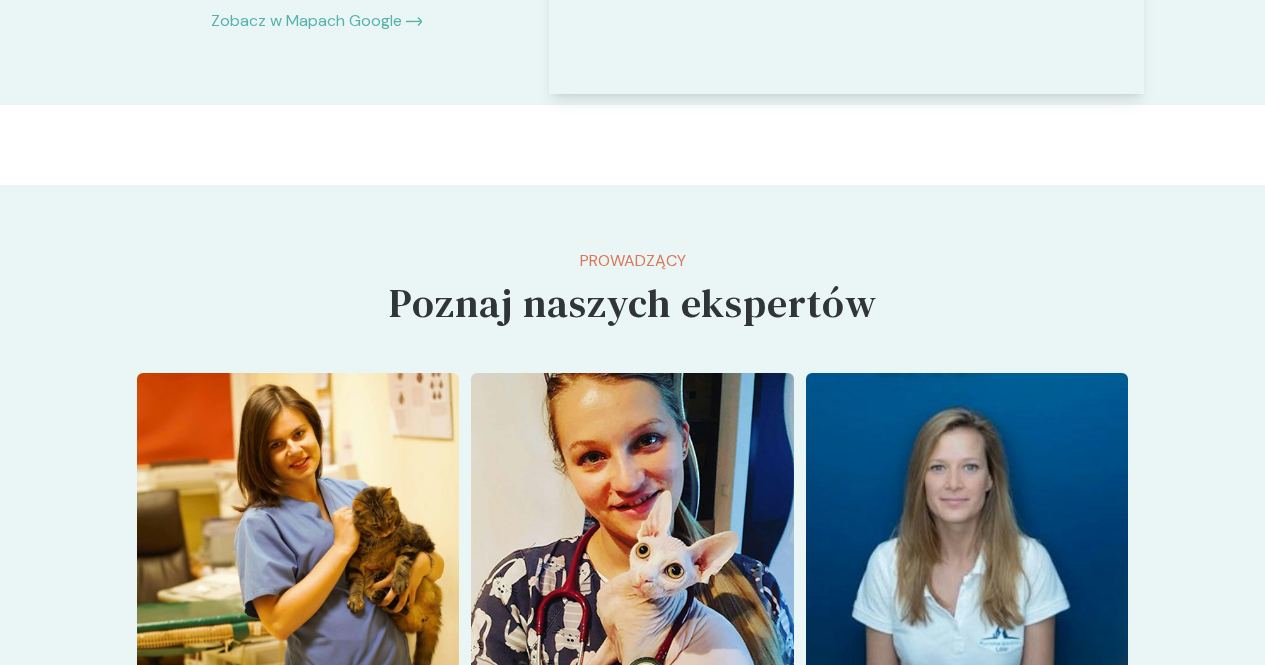 drag, startPoint x: 1029, startPoint y: 488, endPoint x: 1016, endPoint y: 500, distance: 17.691807 